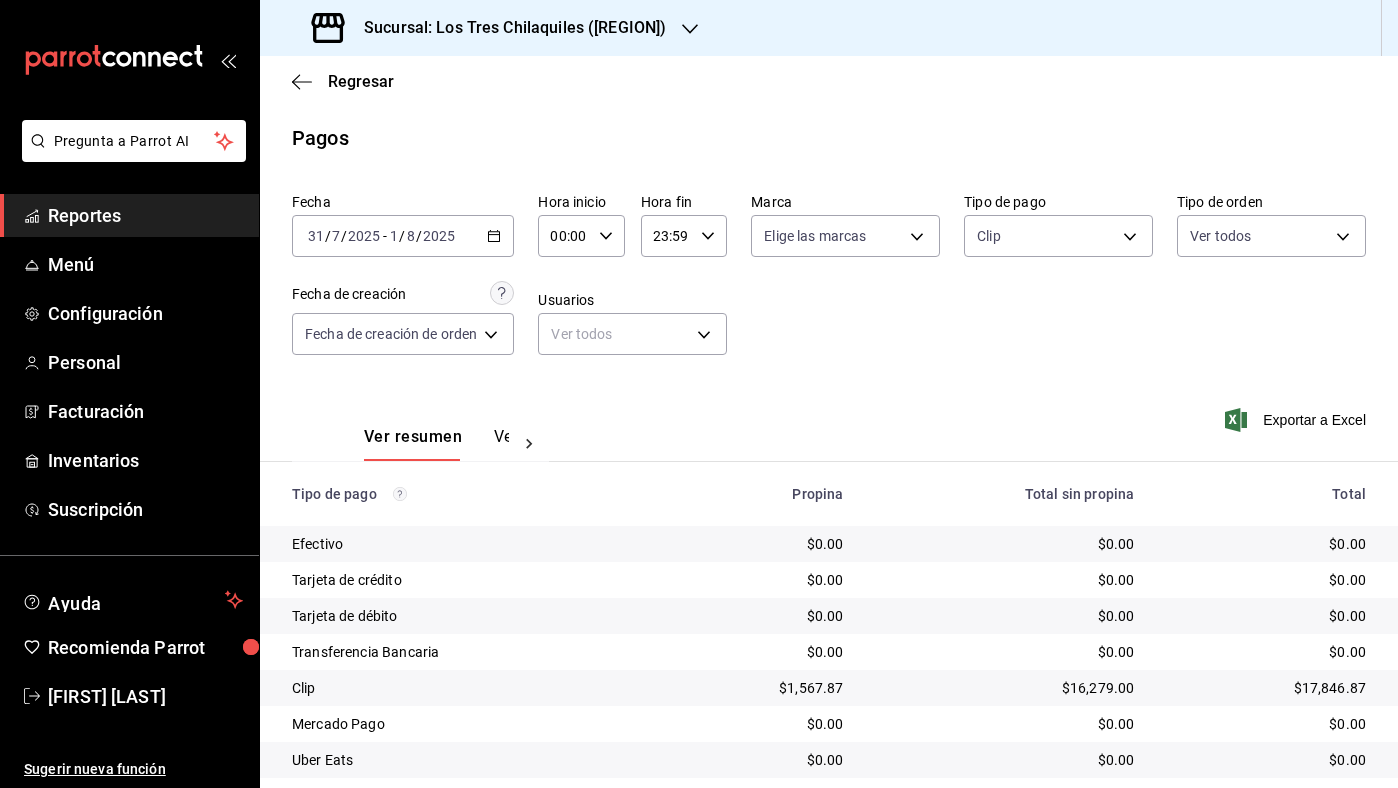 scroll, scrollTop: 0, scrollLeft: 0, axis: both 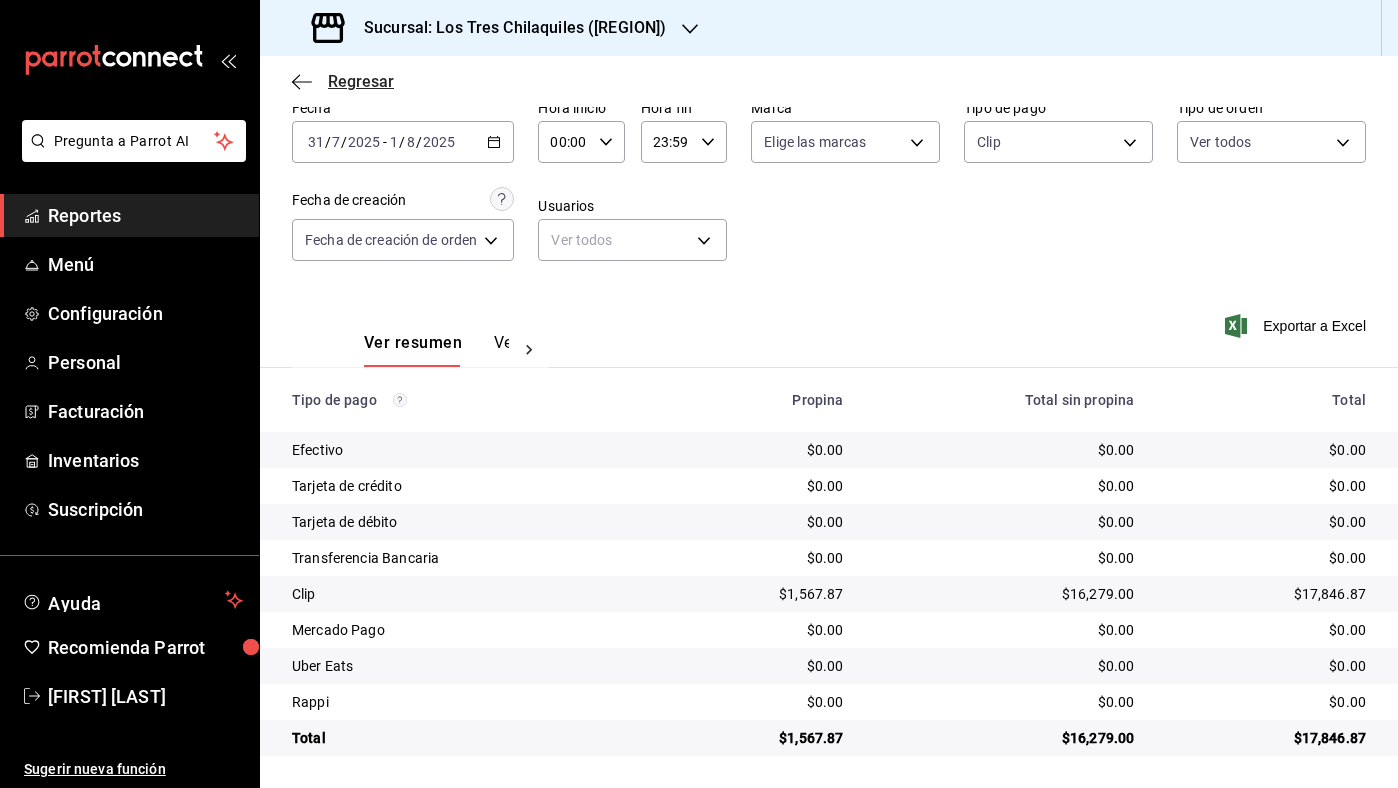 click on "Regresar" at bounding box center (361, 81) 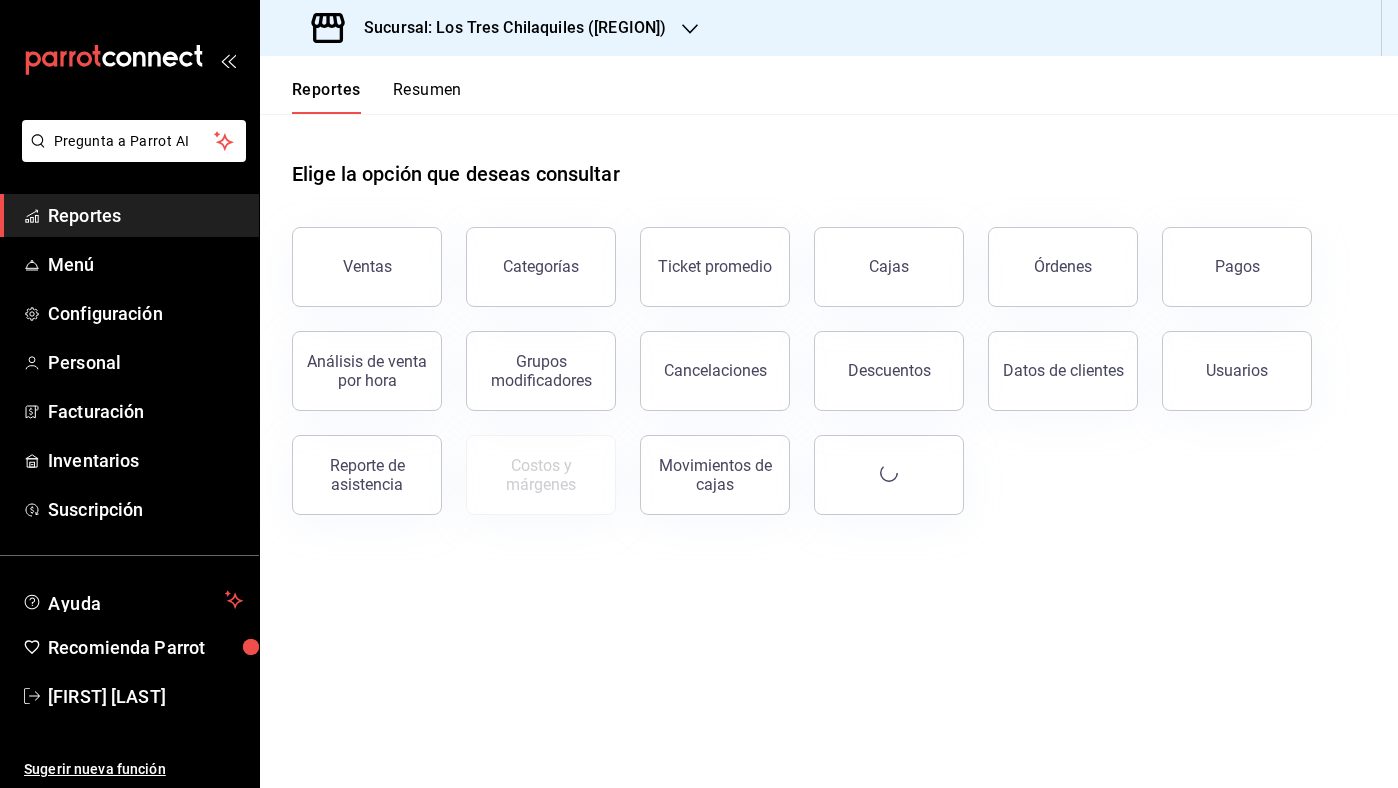 click on "Resumen" at bounding box center (427, 97) 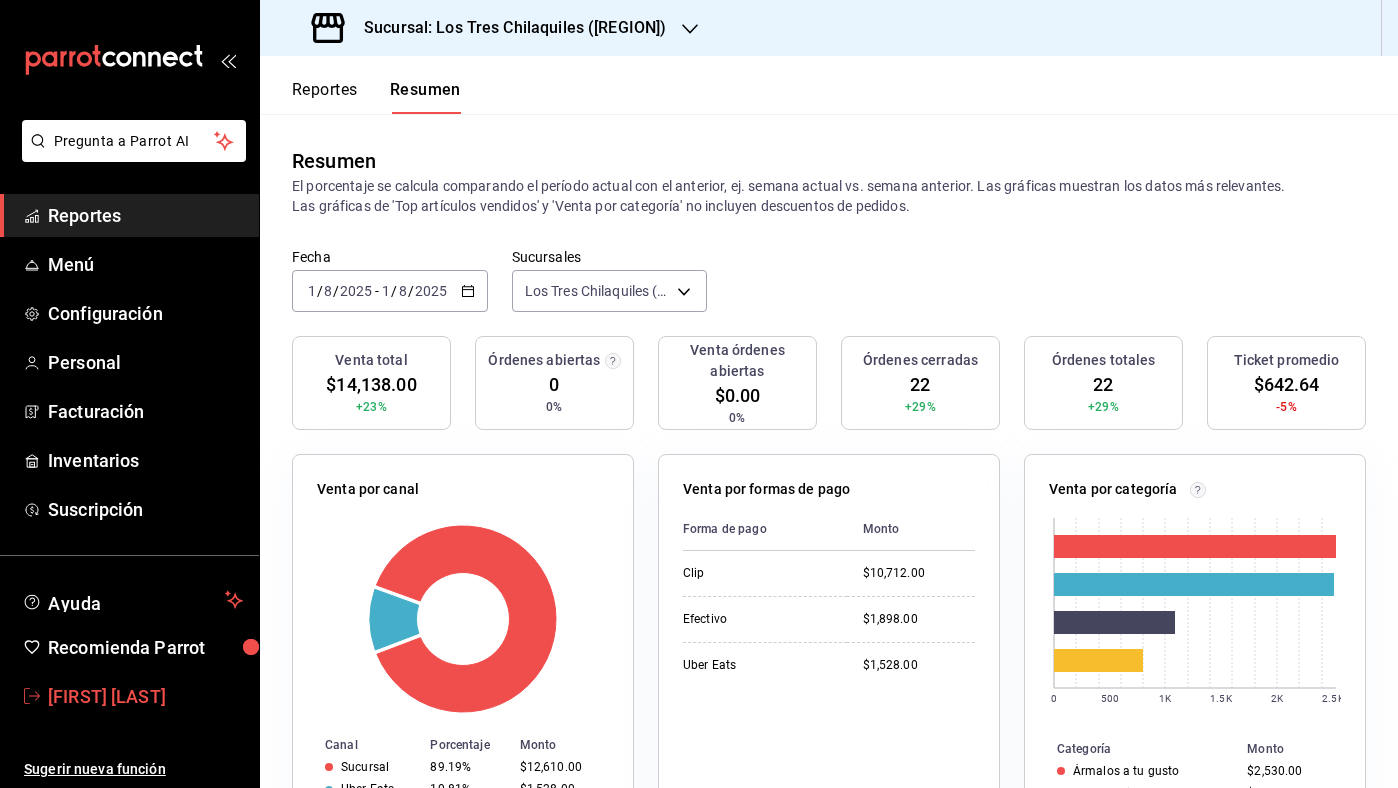 click on "[FIRST] [LAST]" at bounding box center (145, 696) 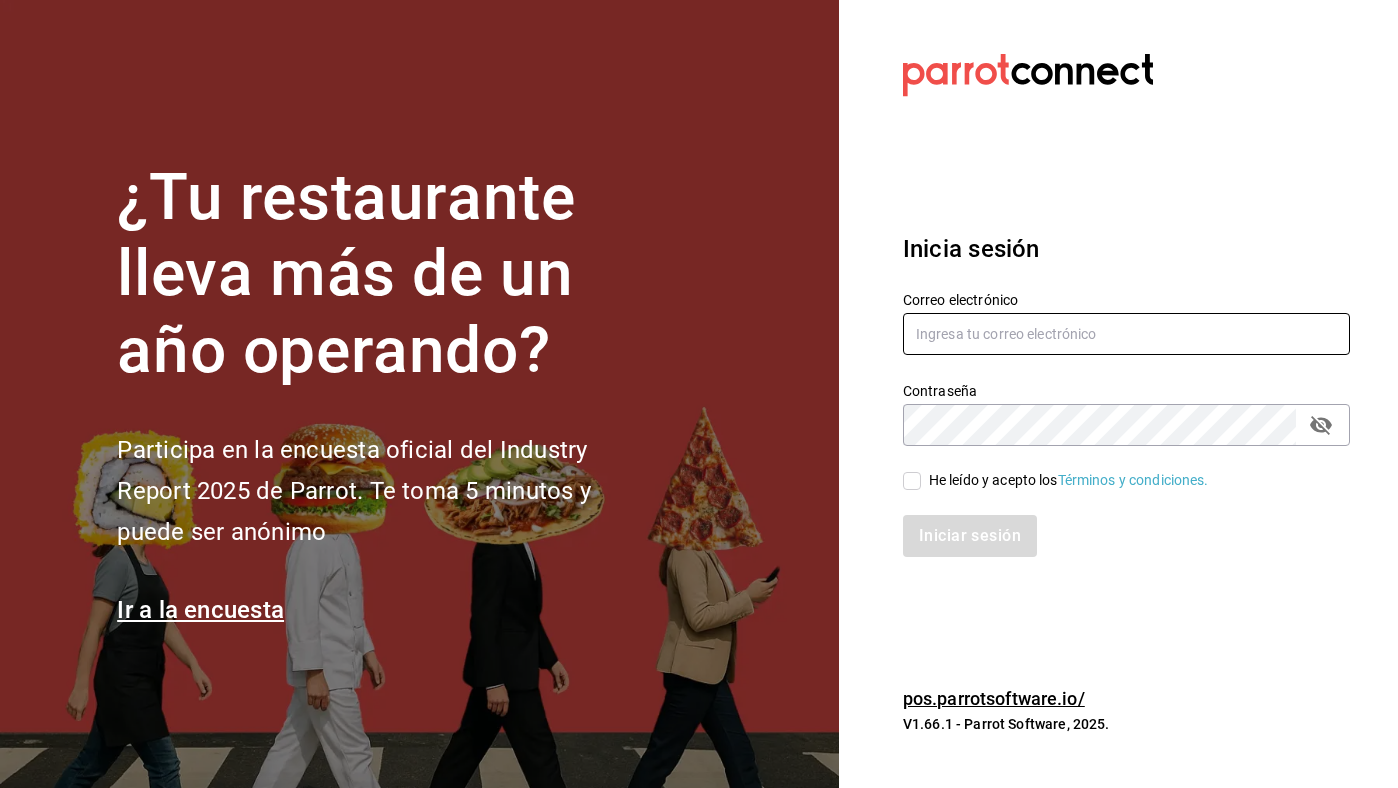 click at bounding box center [1126, 334] 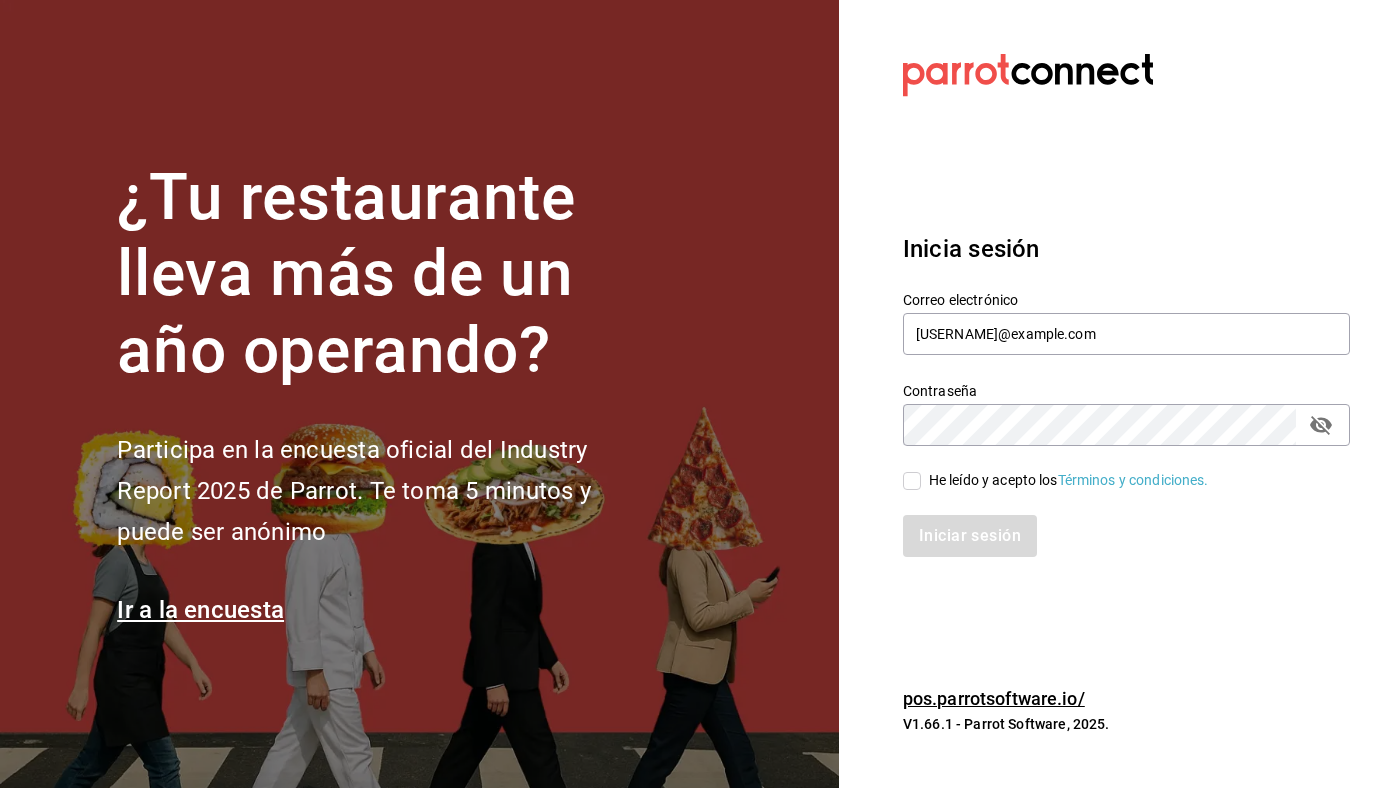 click on "He leído y acepto los  Términos y condiciones." at bounding box center (1069, 480) 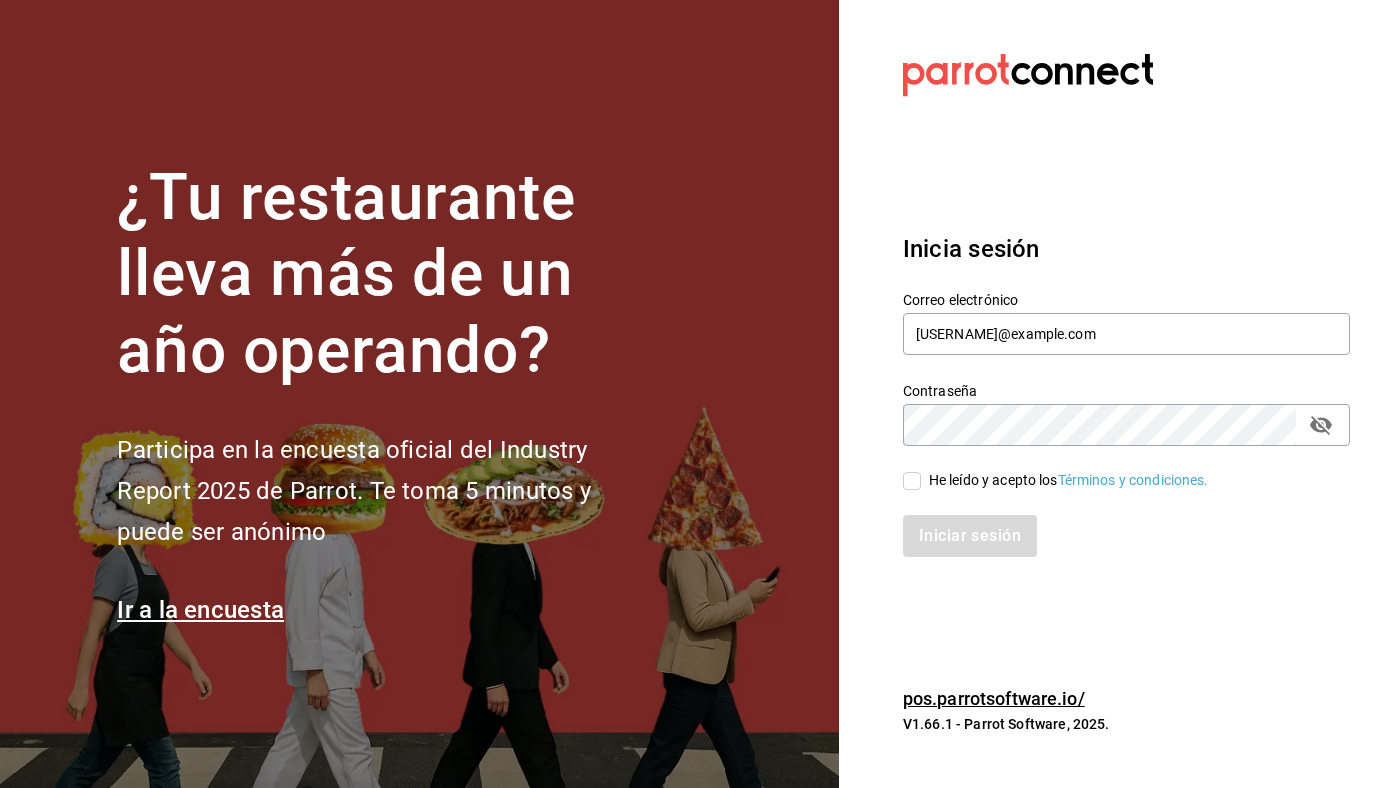 checkbox on "true" 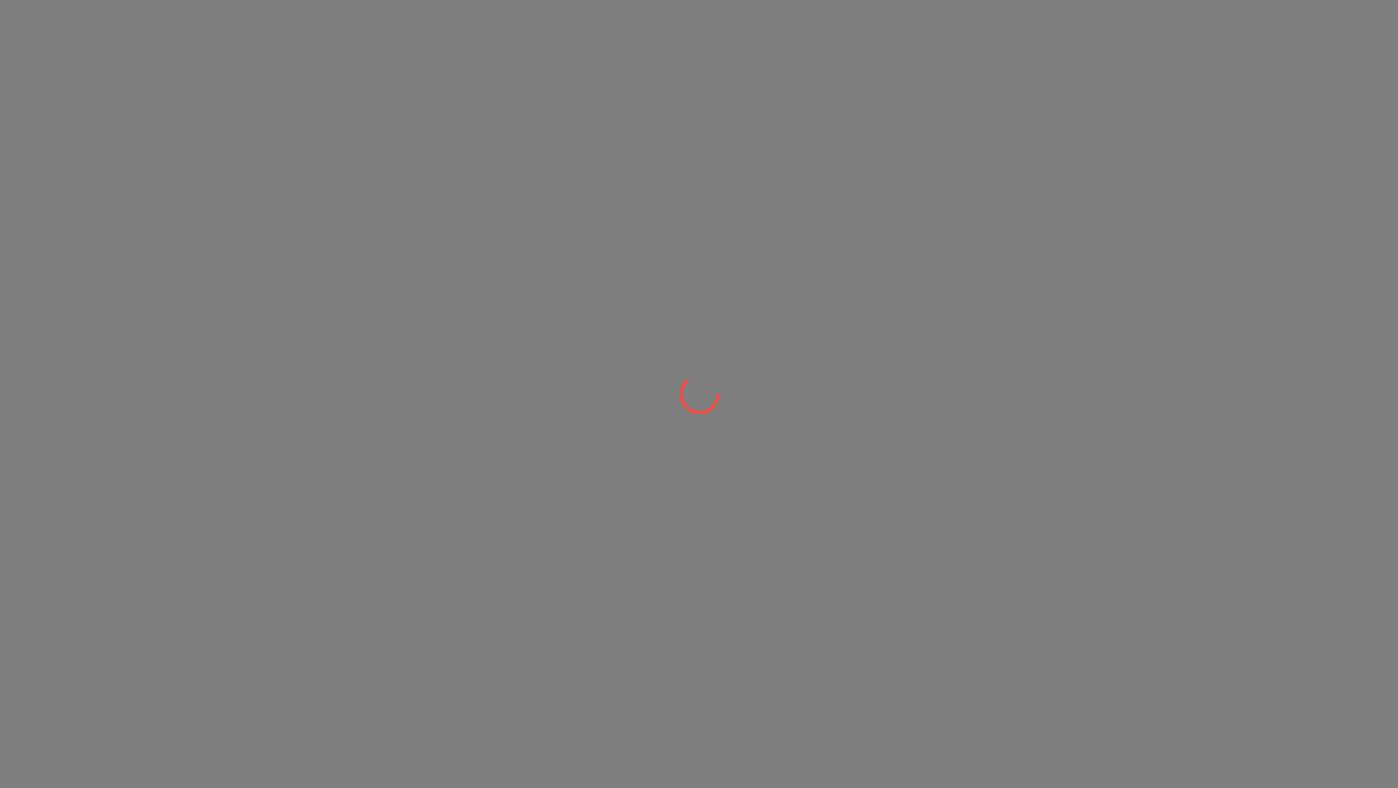 scroll, scrollTop: 0, scrollLeft: 0, axis: both 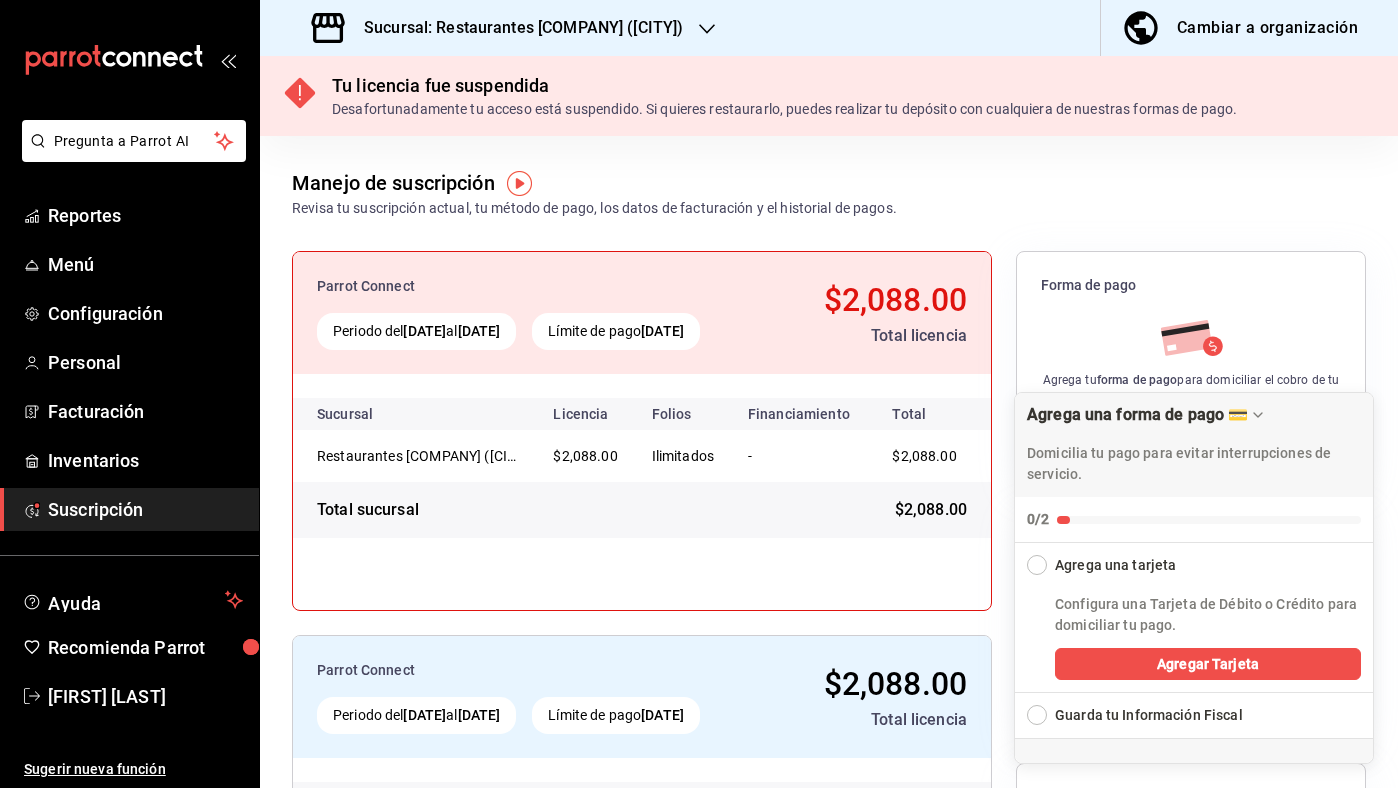 click on "Sucursal: Restaurantes [COMPANY] ([CITY])" at bounding box center [515, 28] 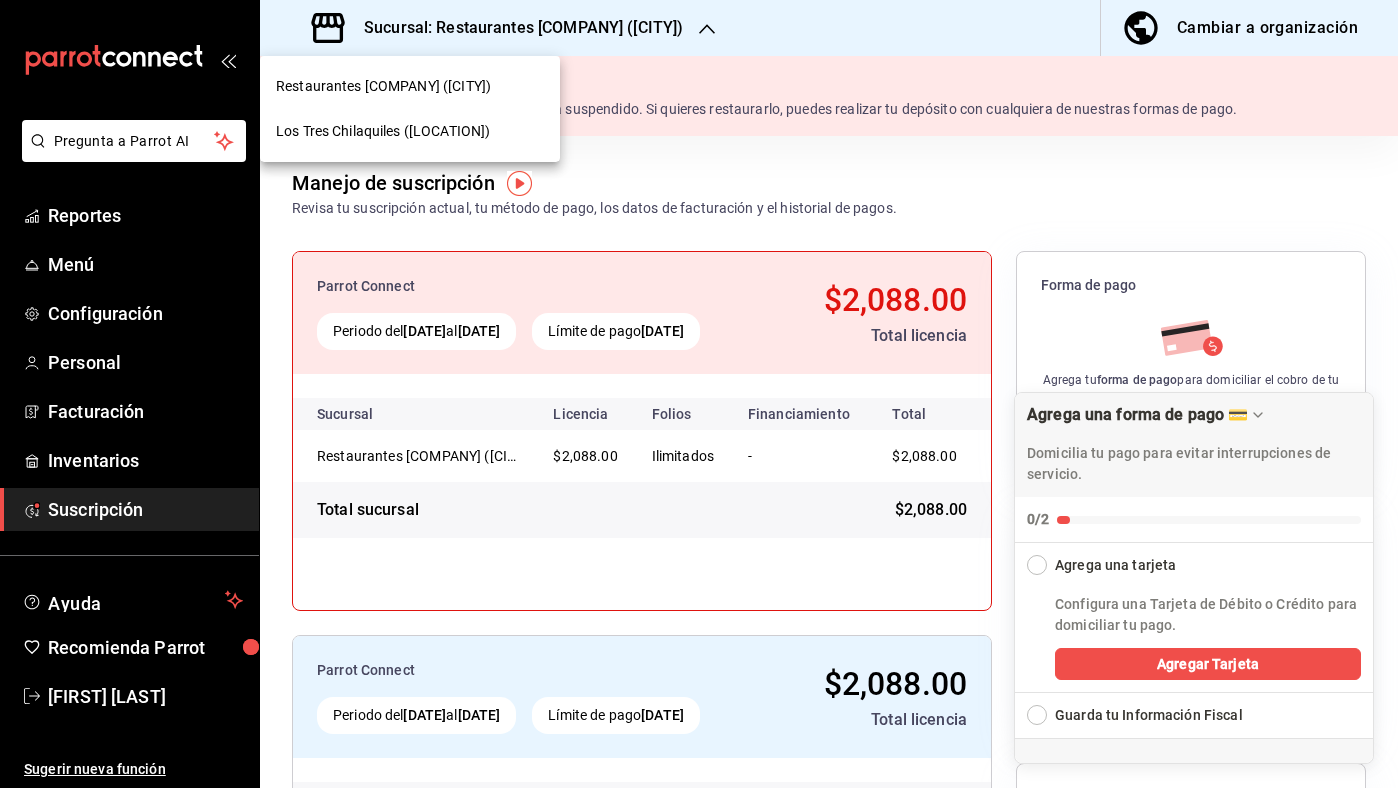 click on "Los Tres Chilaquiles ([REGION])" at bounding box center (410, 131) 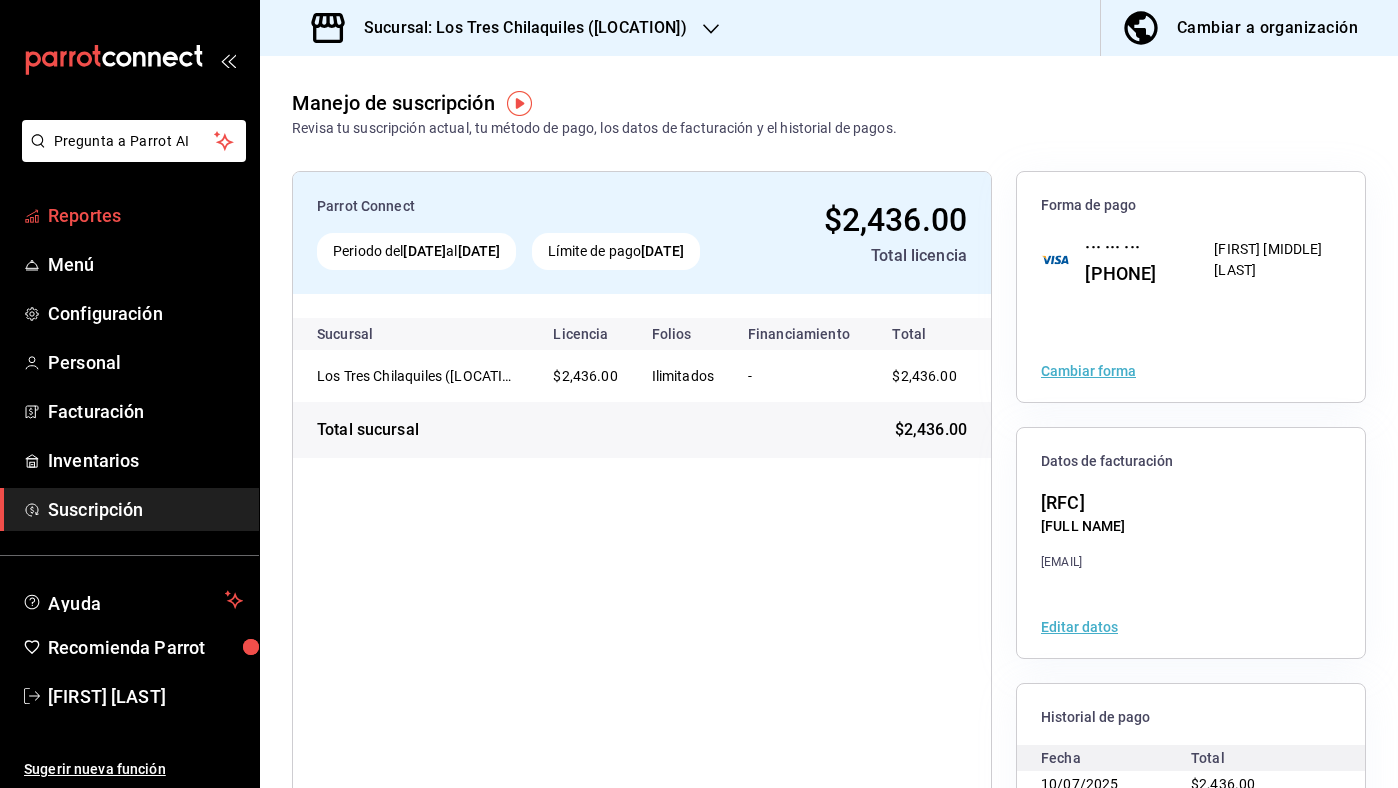 click on "Reportes" at bounding box center (145, 215) 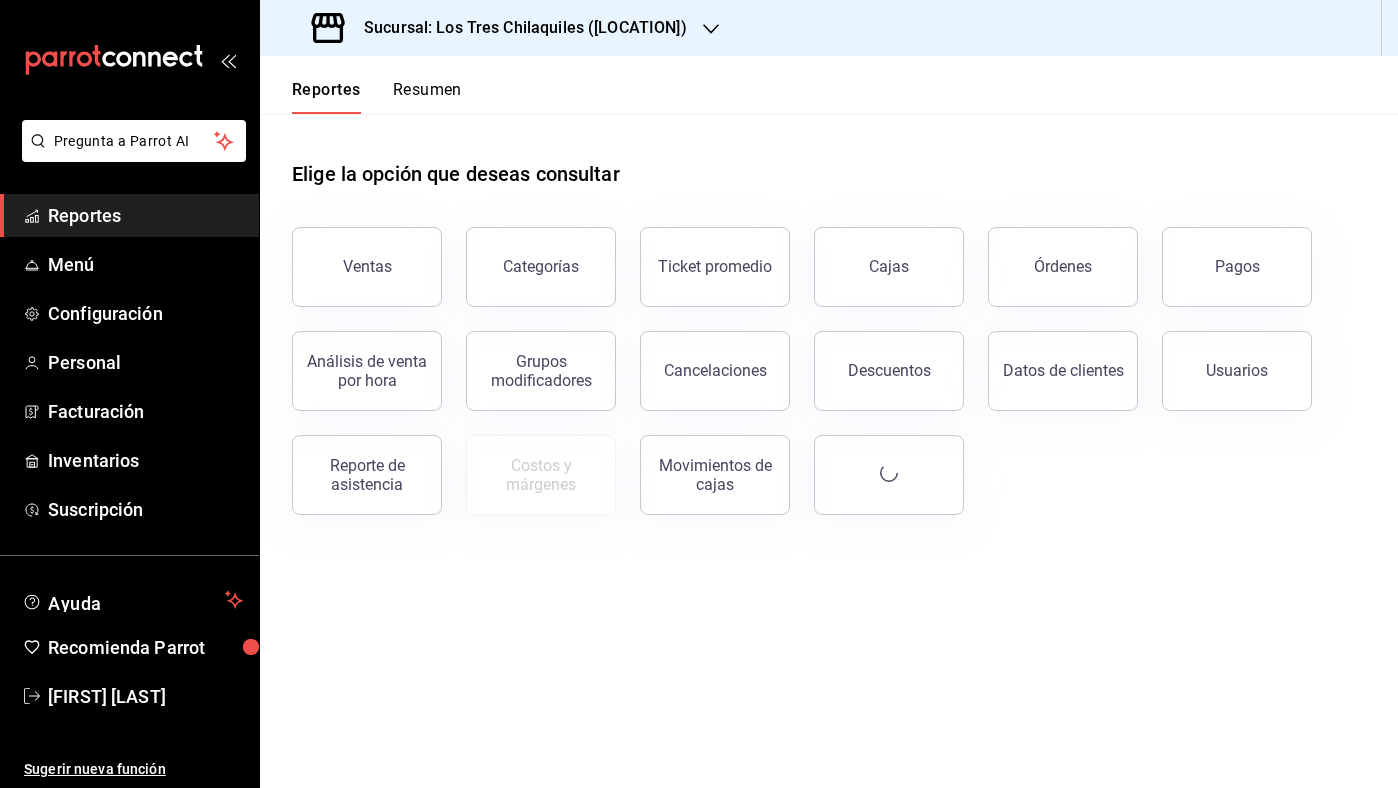 click on "Resumen" at bounding box center [427, 97] 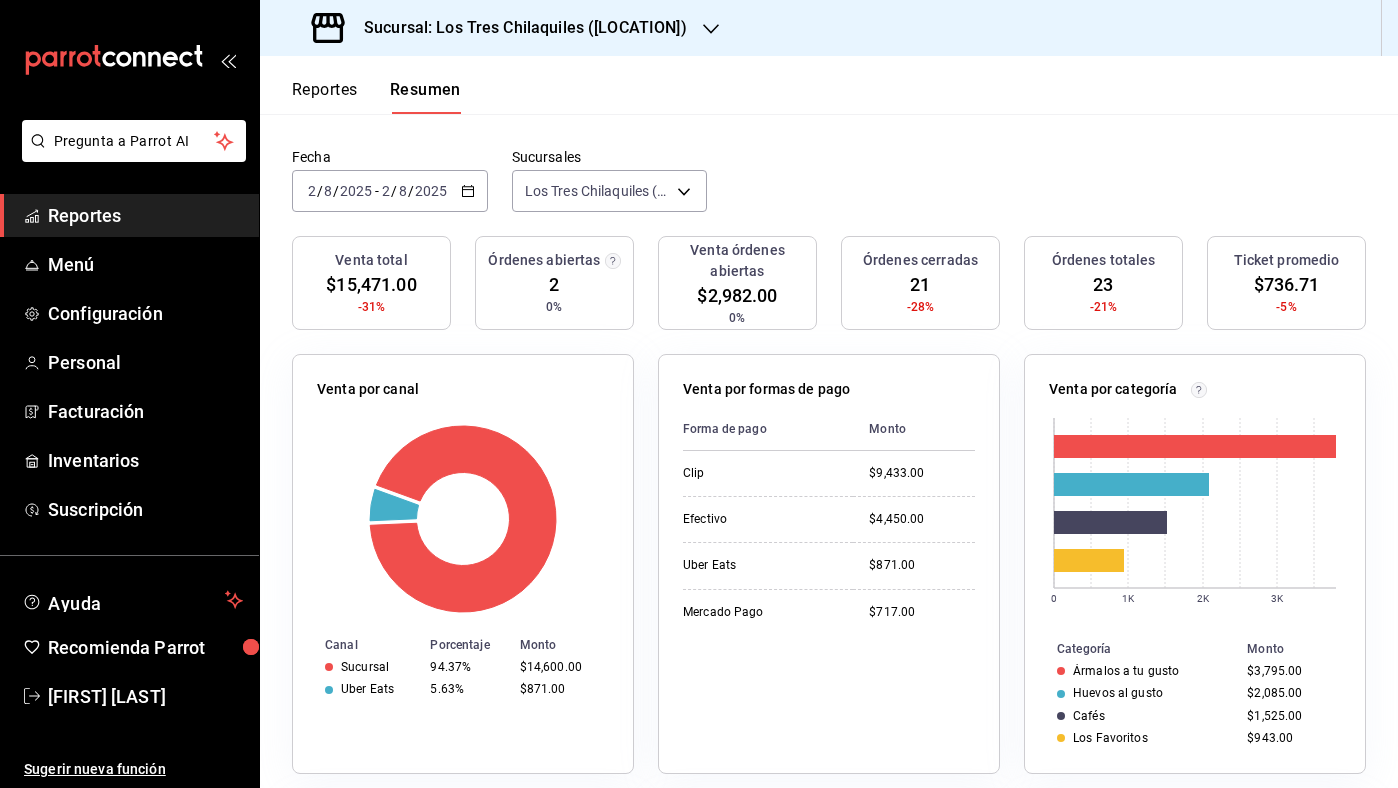 scroll, scrollTop: 0, scrollLeft: 0, axis: both 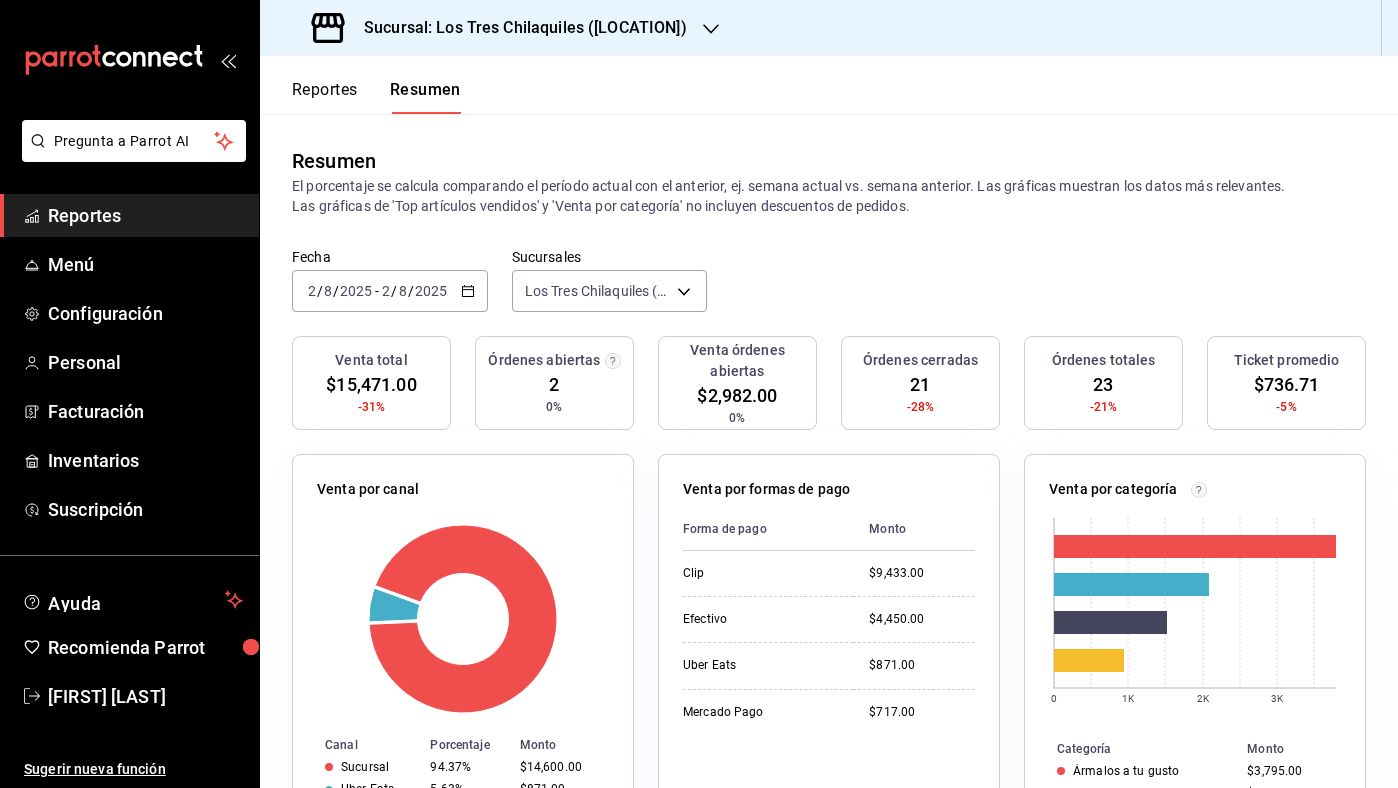 click on "Reportes" at bounding box center (325, 97) 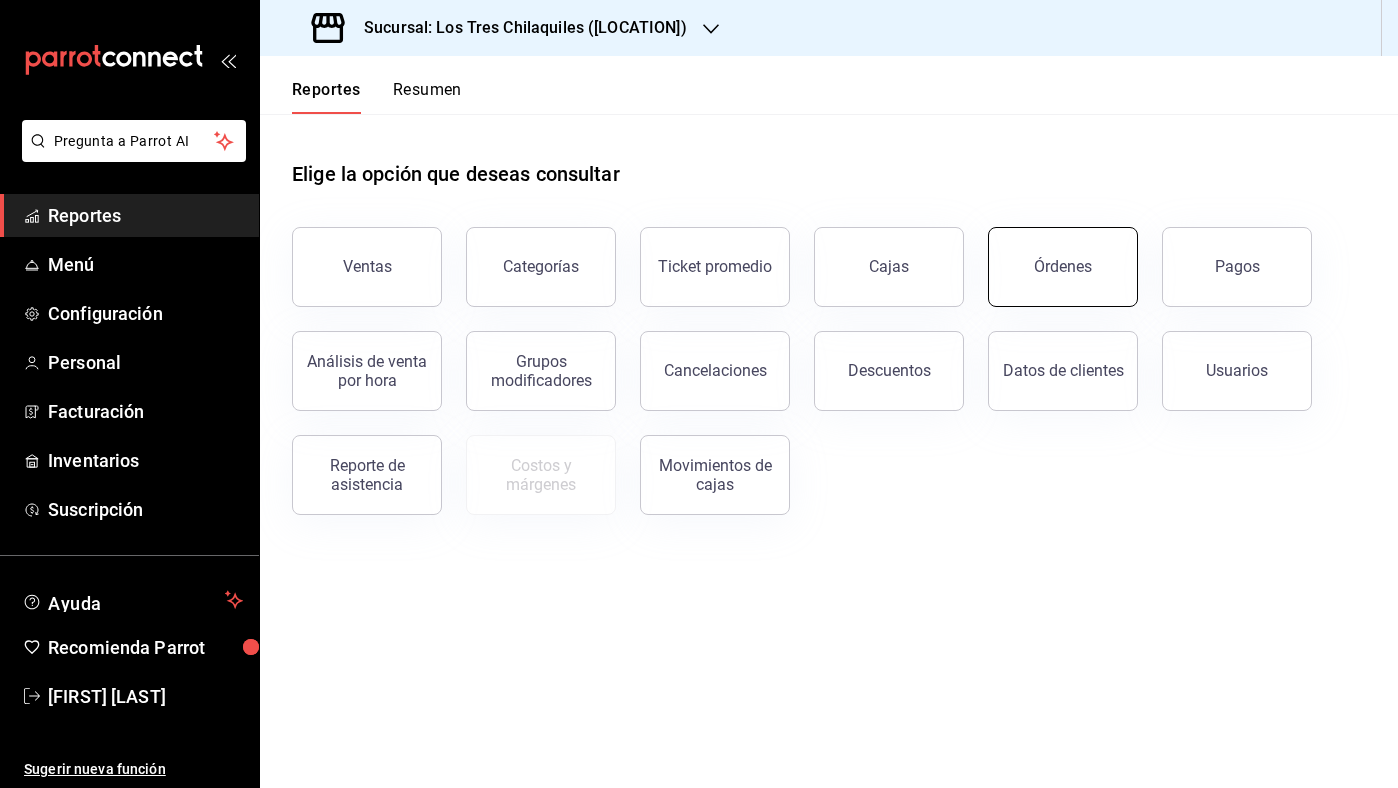 click on "Órdenes" at bounding box center (1063, 267) 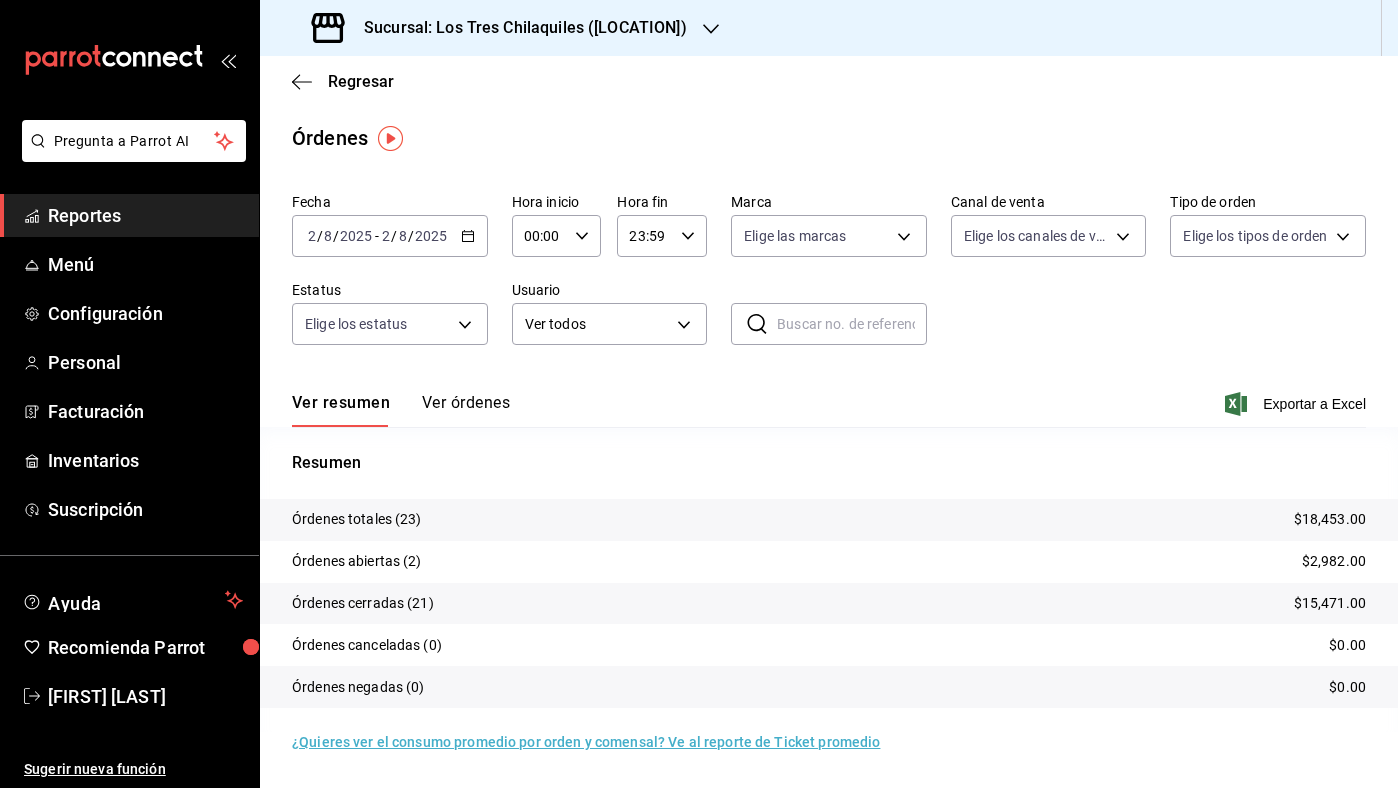 click on "Ver órdenes" at bounding box center [466, 410] 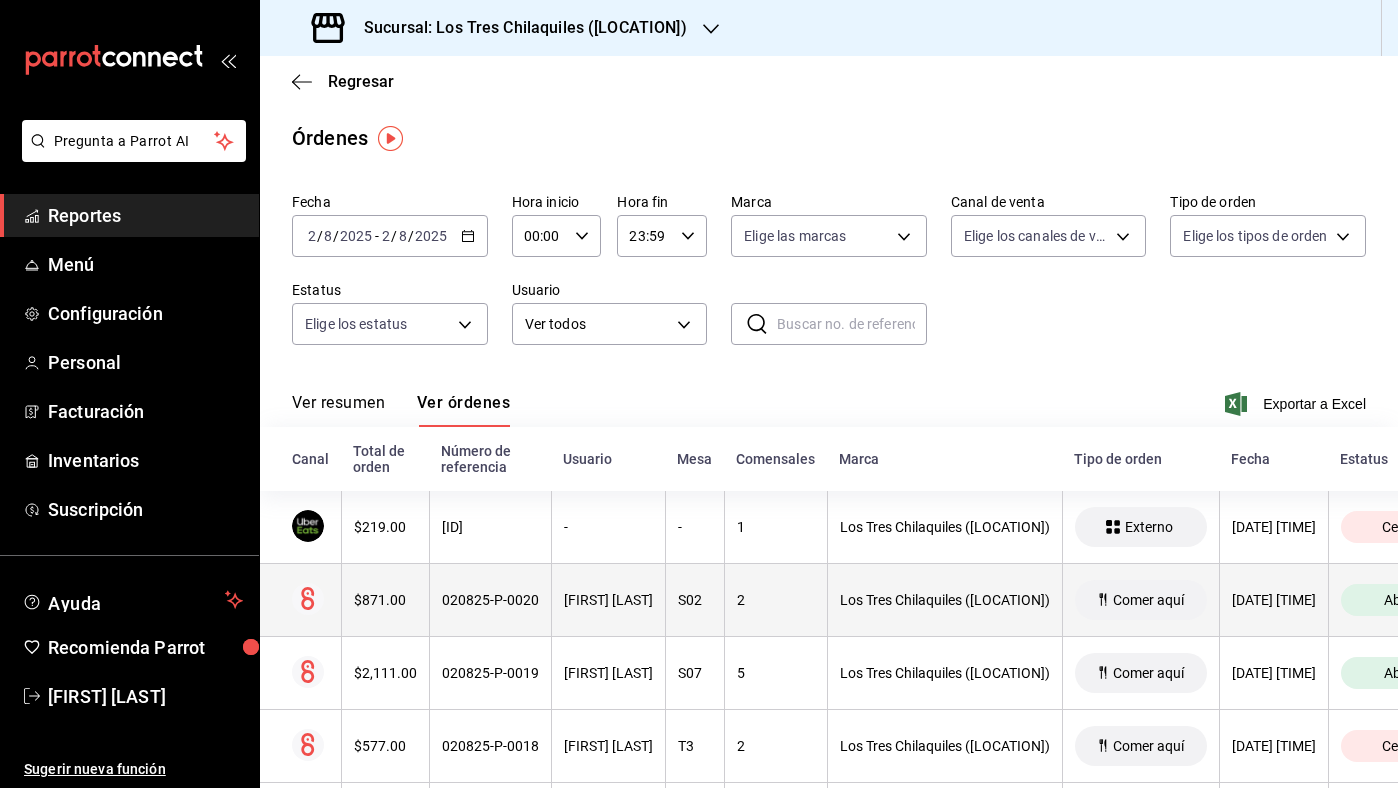 scroll, scrollTop: 0, scrollLeft: 1, axis: horizontal 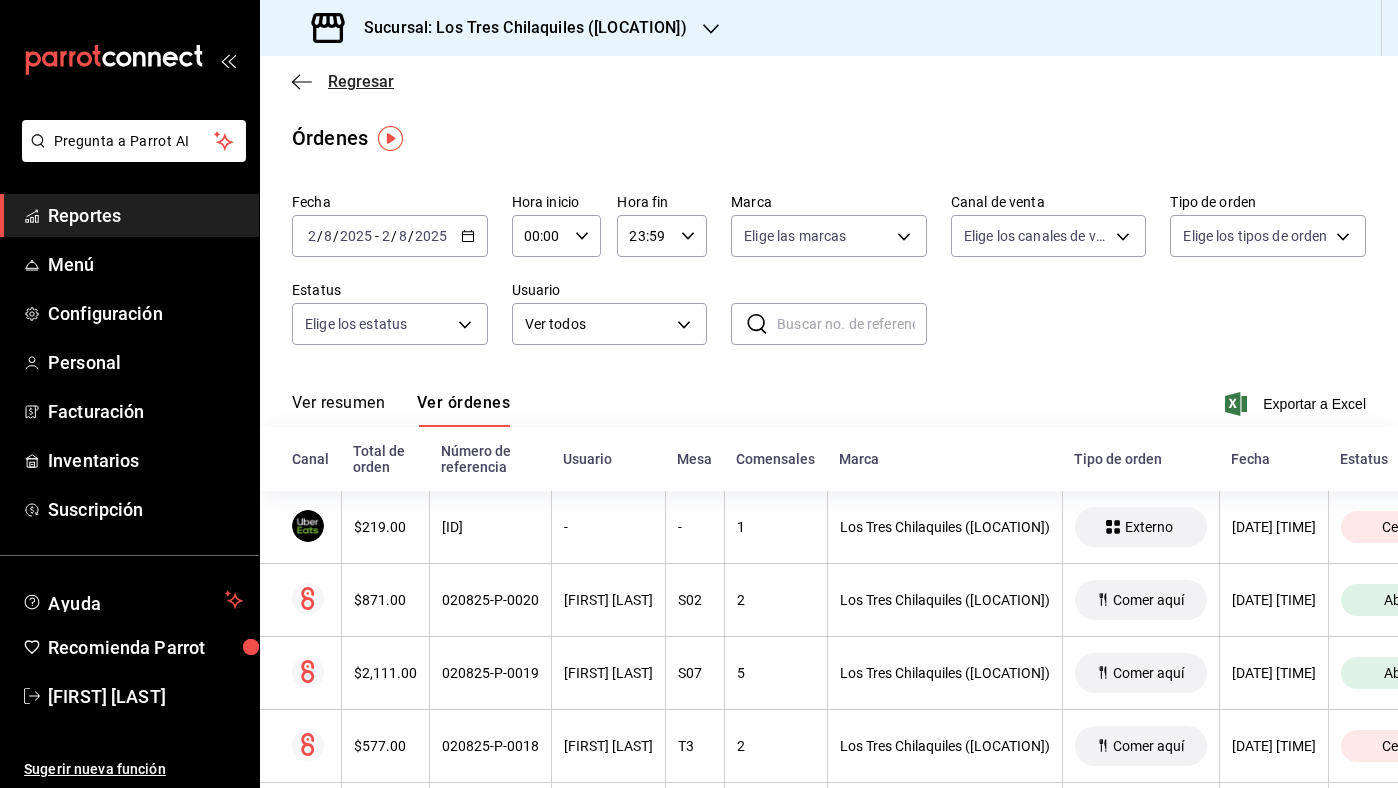 click on "Regresar" at bounding box center [361, 81] 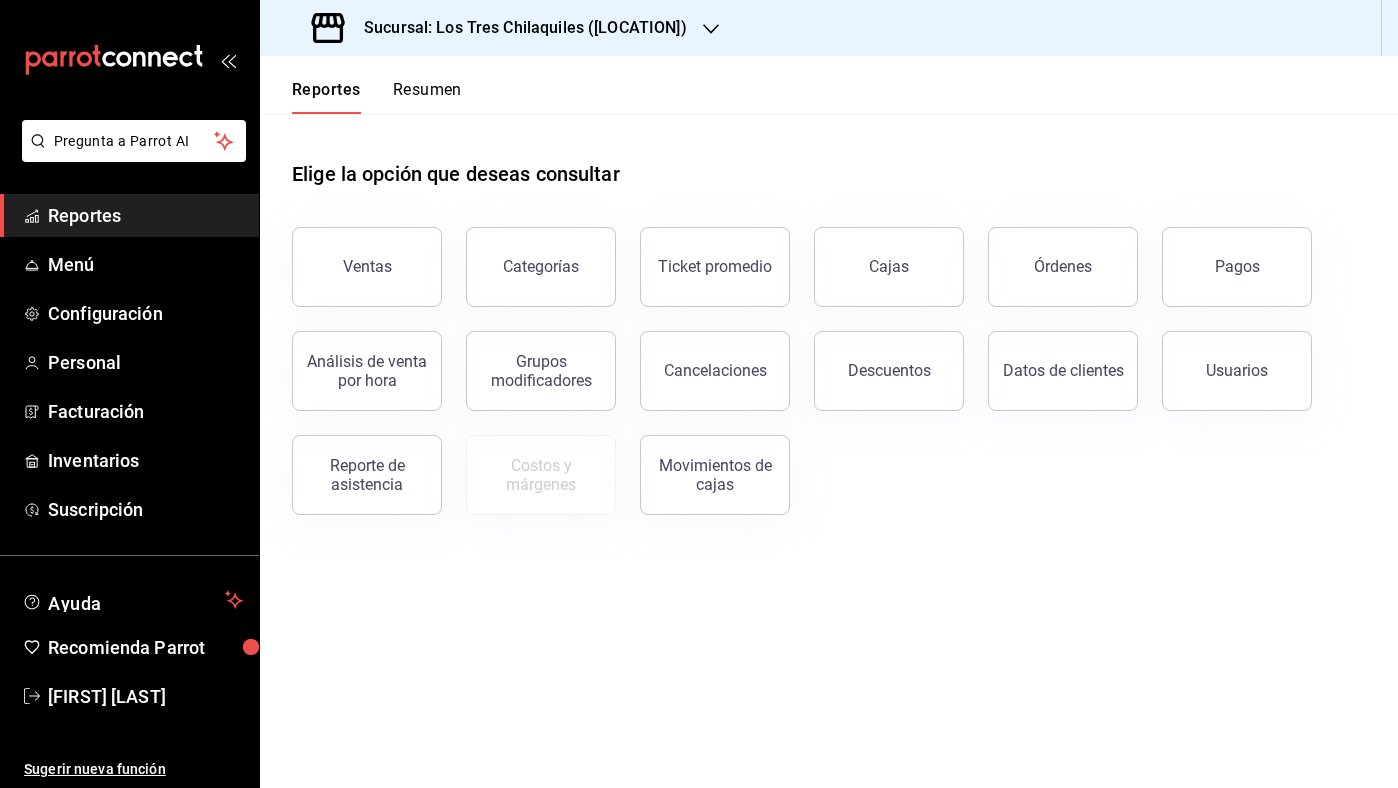 click on "Resumen" at bounding box center (427, 97) 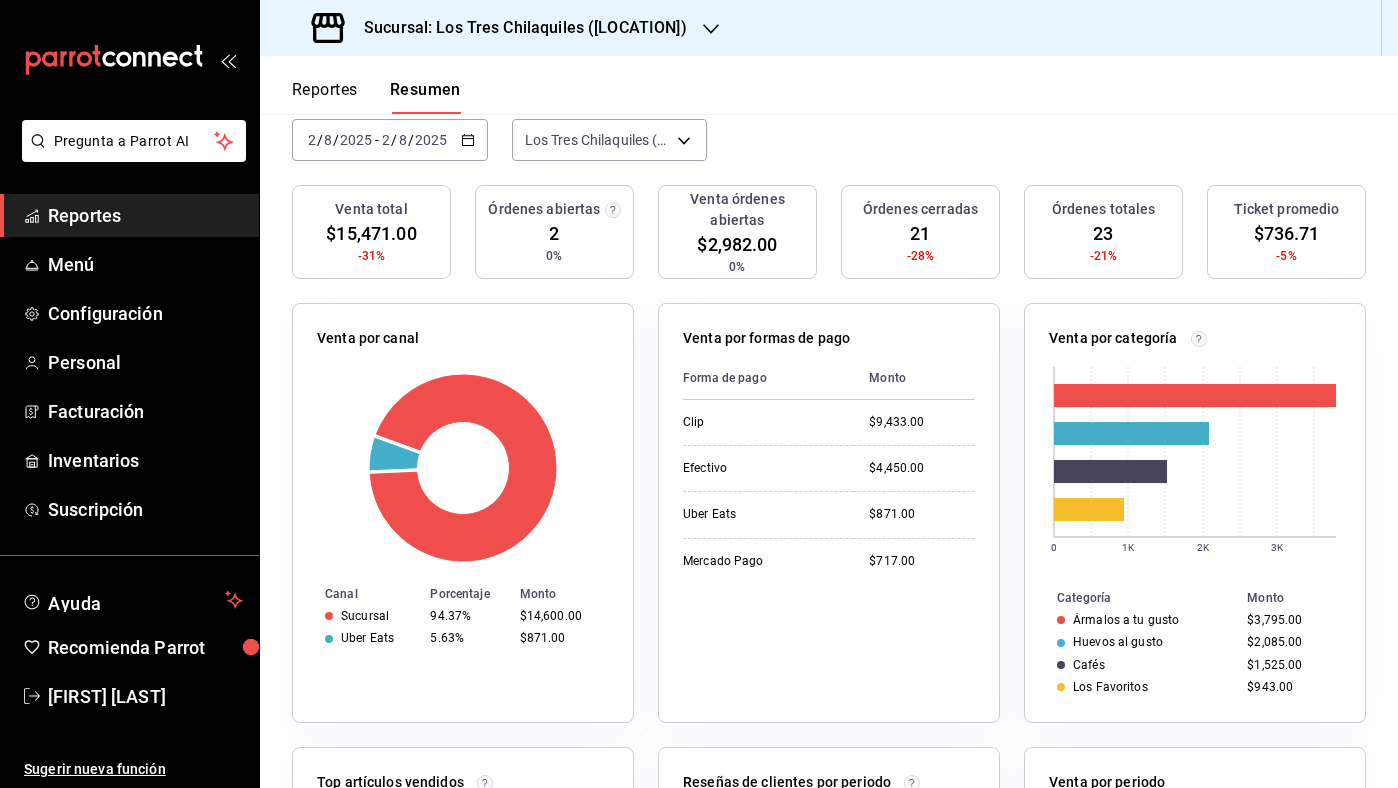scroll, scrollTop: 141, scrollLeft: 0, axis: vertical 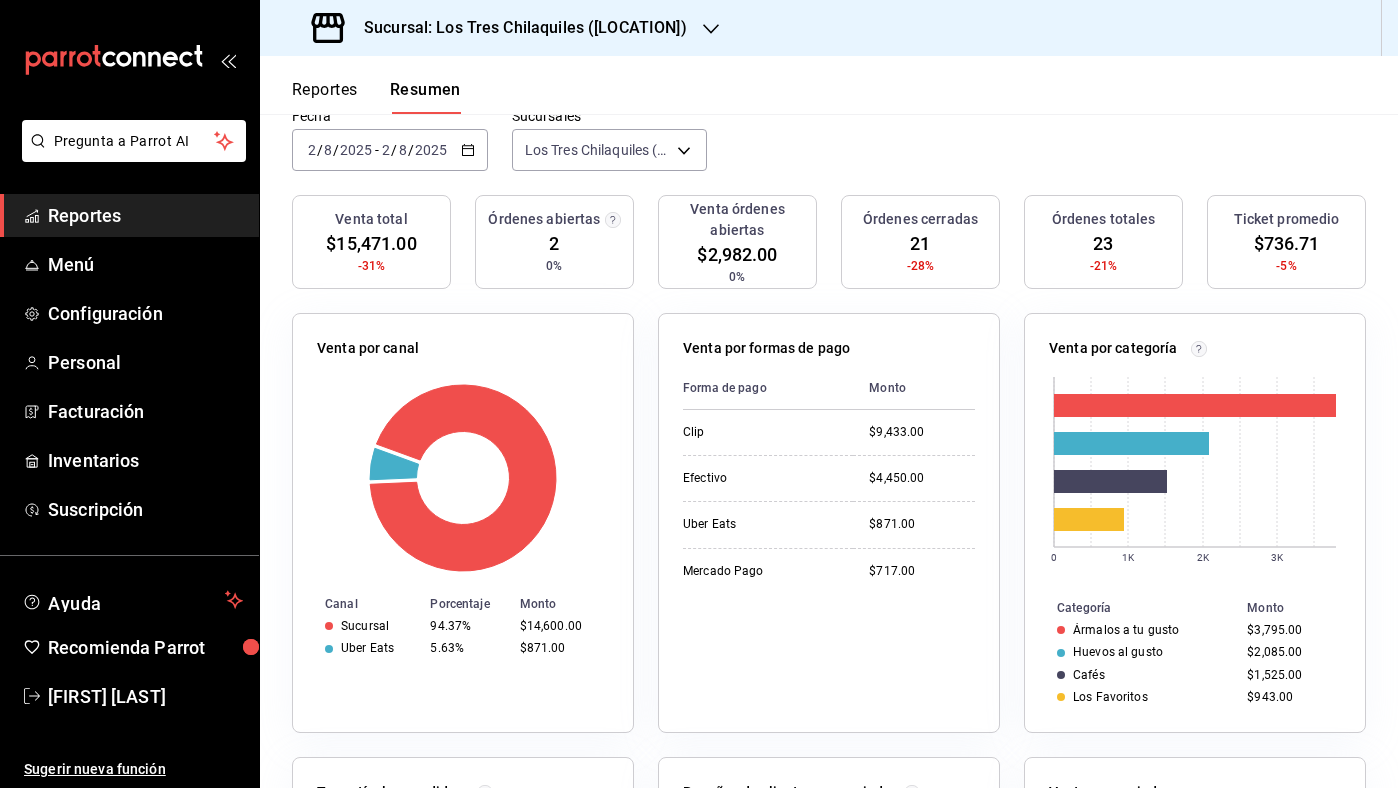 click on "Reportes" at bounding box center (325, 97) 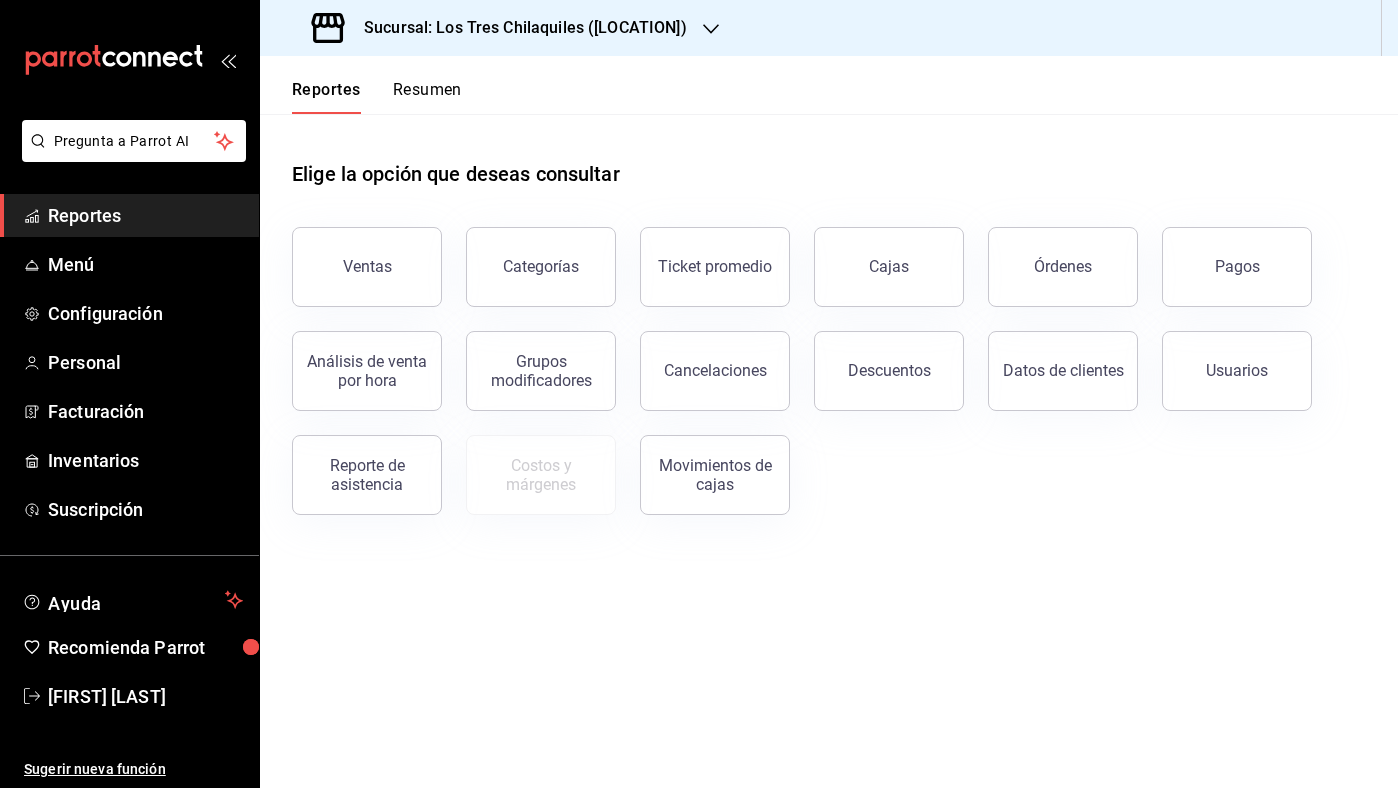click on "Resumen" at bounding box center [427, 97] 